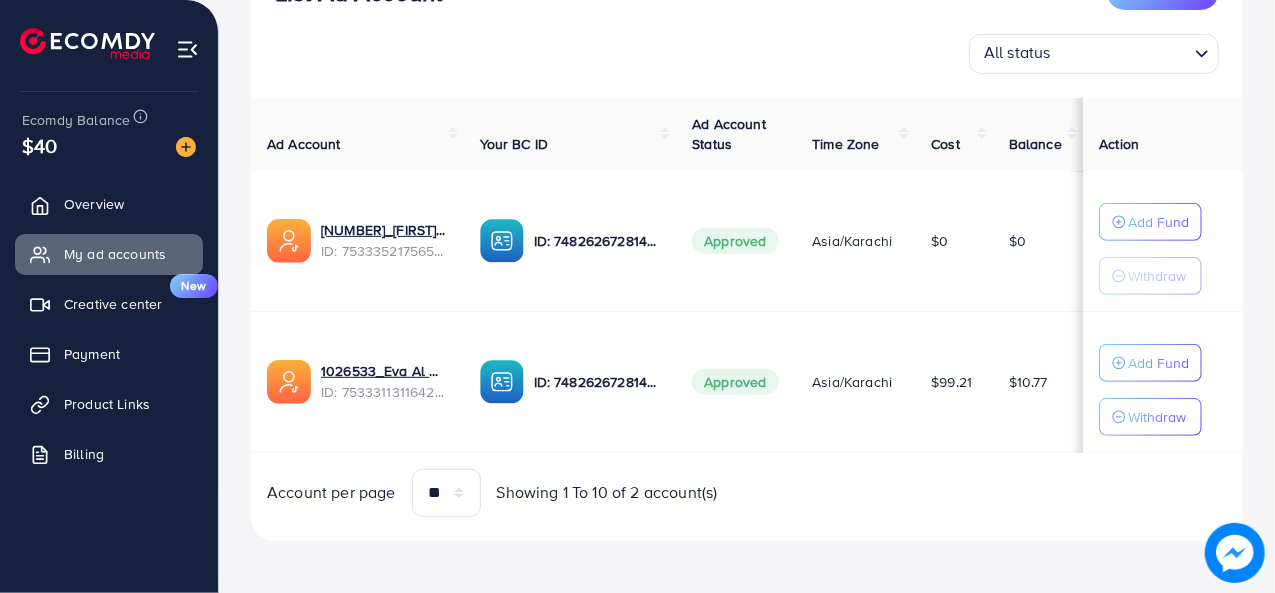 scroll, scrollTop: 300, scrollLeft: 0, axis: vertical 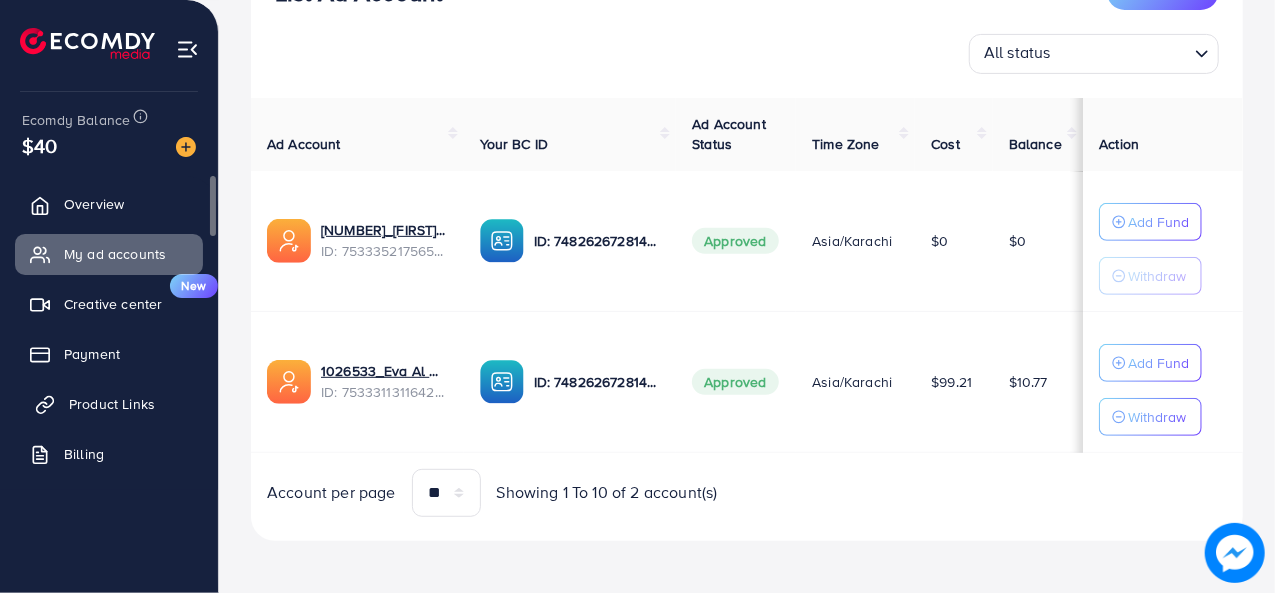 click on "Product Links" at bounding box center (112, 404) 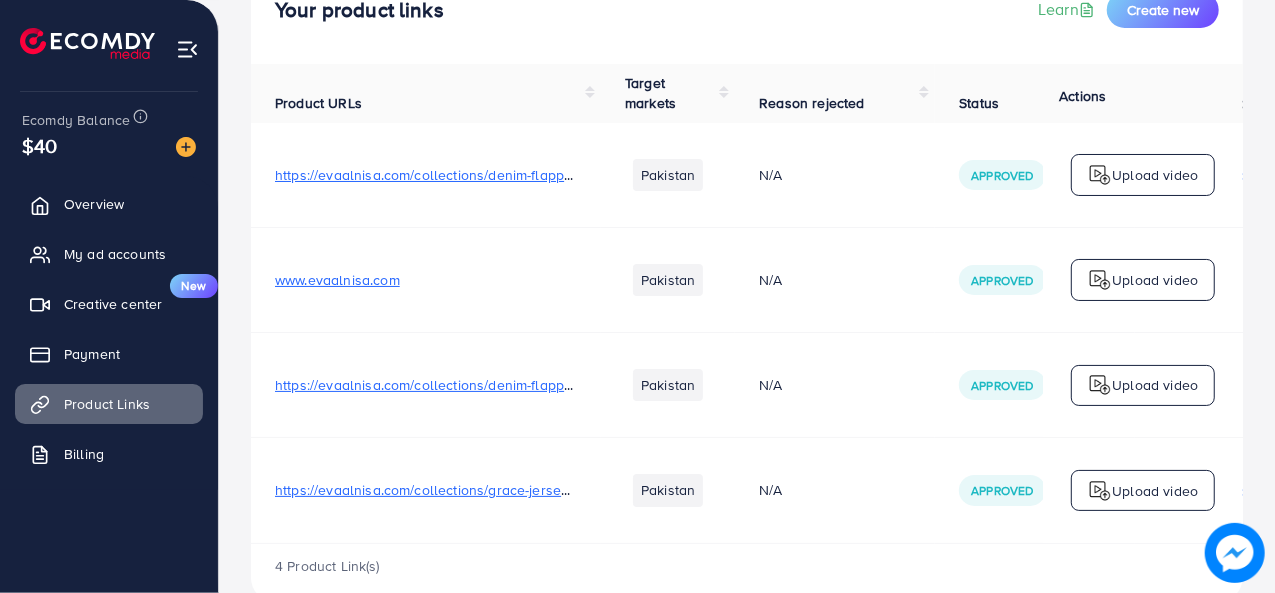 scroll, scrollTop: 196, scrollLeft: 0, axis: vertical 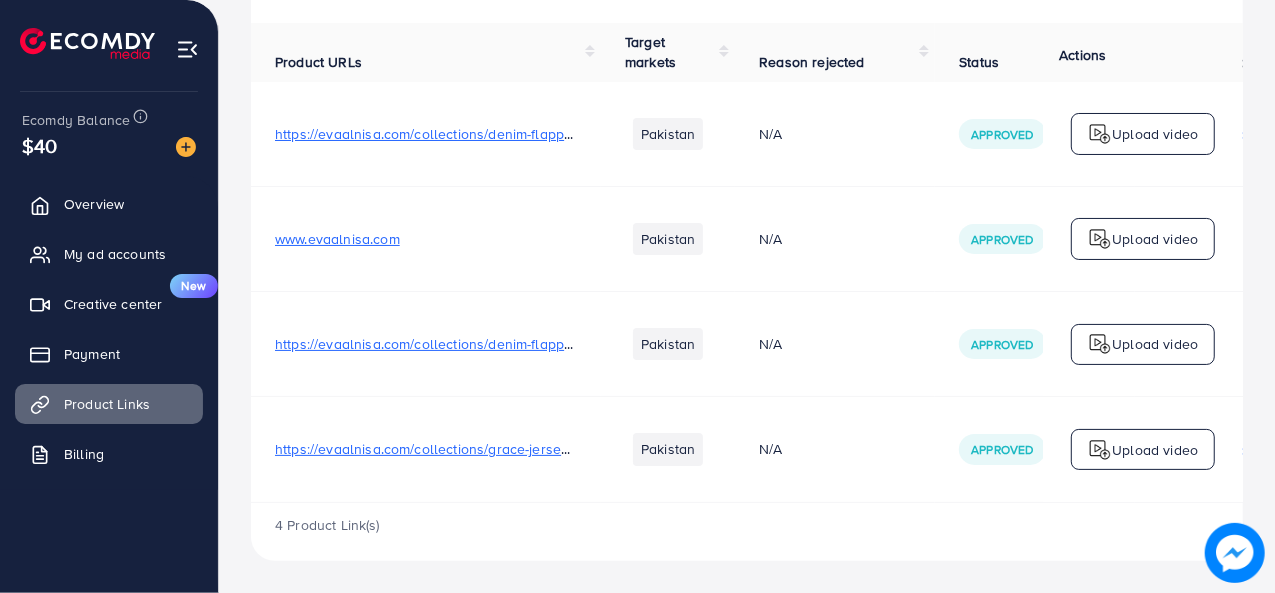 click on "Upload video" at bounding box center (1155, 450) 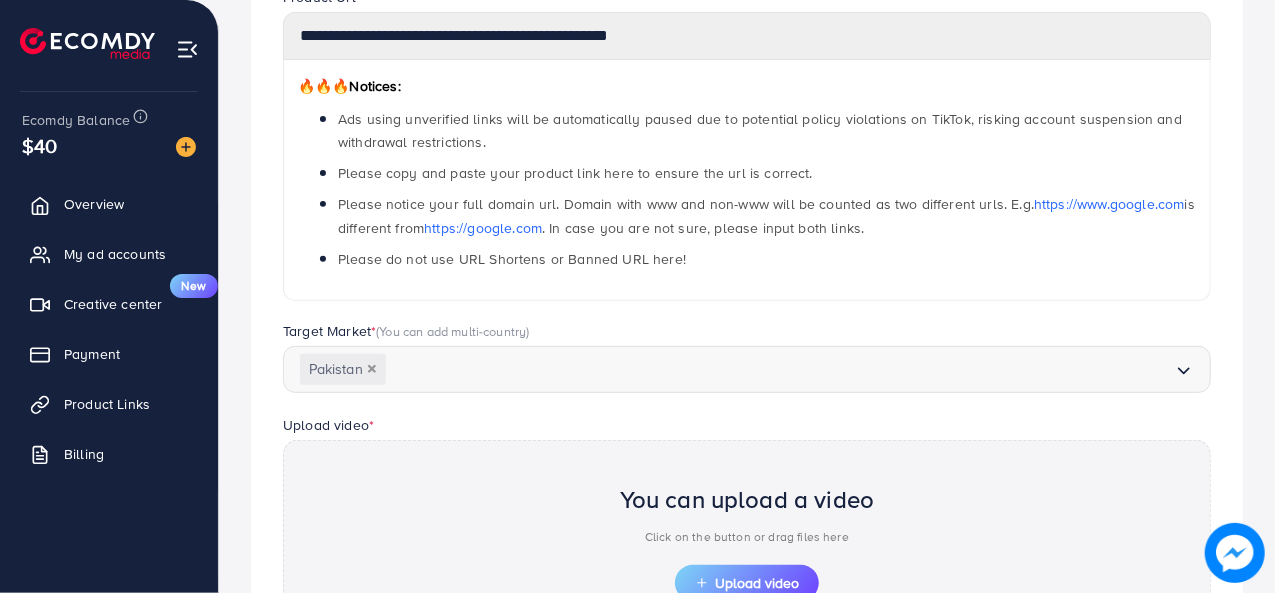 scroll, scrollTop: 0, scrollLeft: 0, axis: both 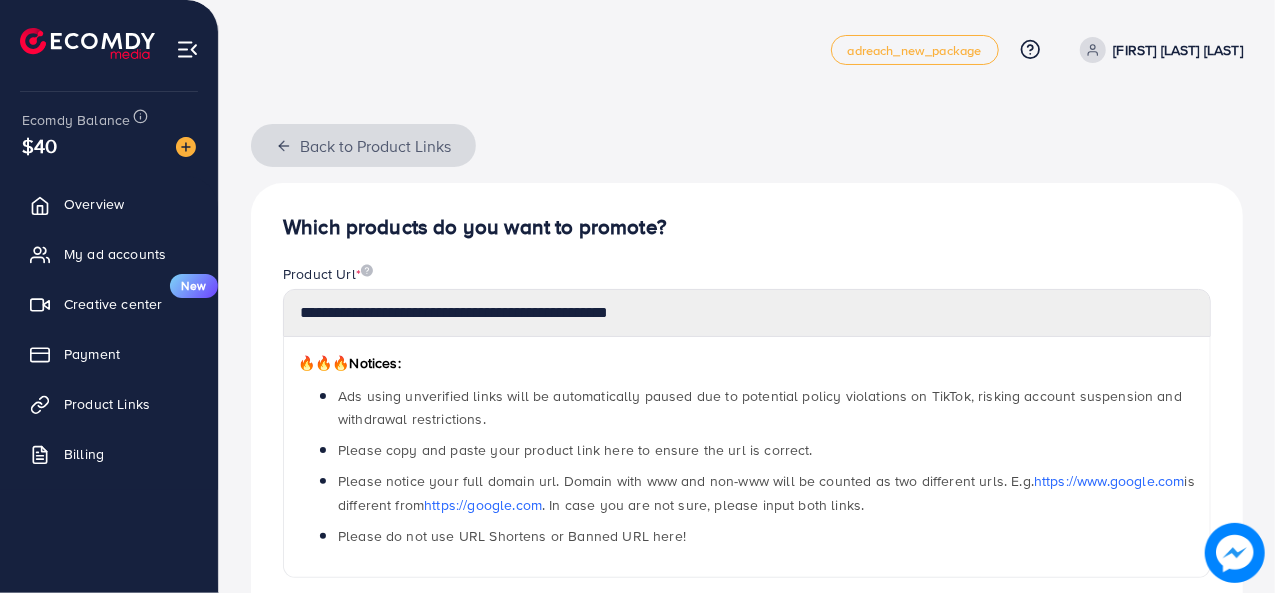 click 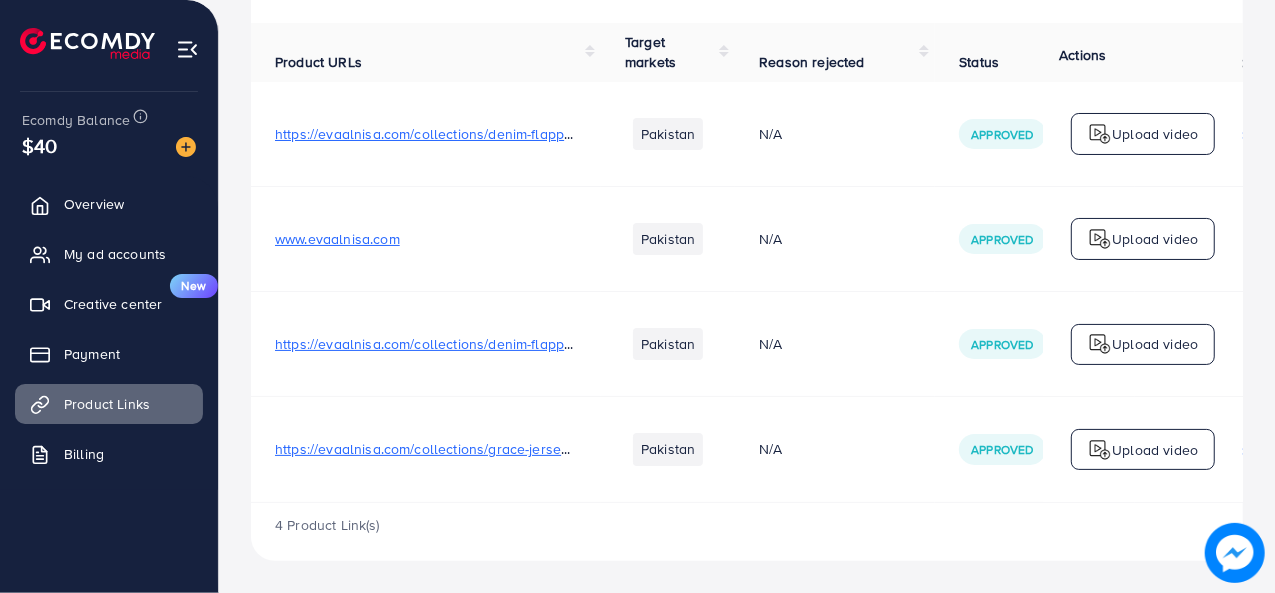 scroll, scrollTop: 0, scrollLeft: 0, axis: both 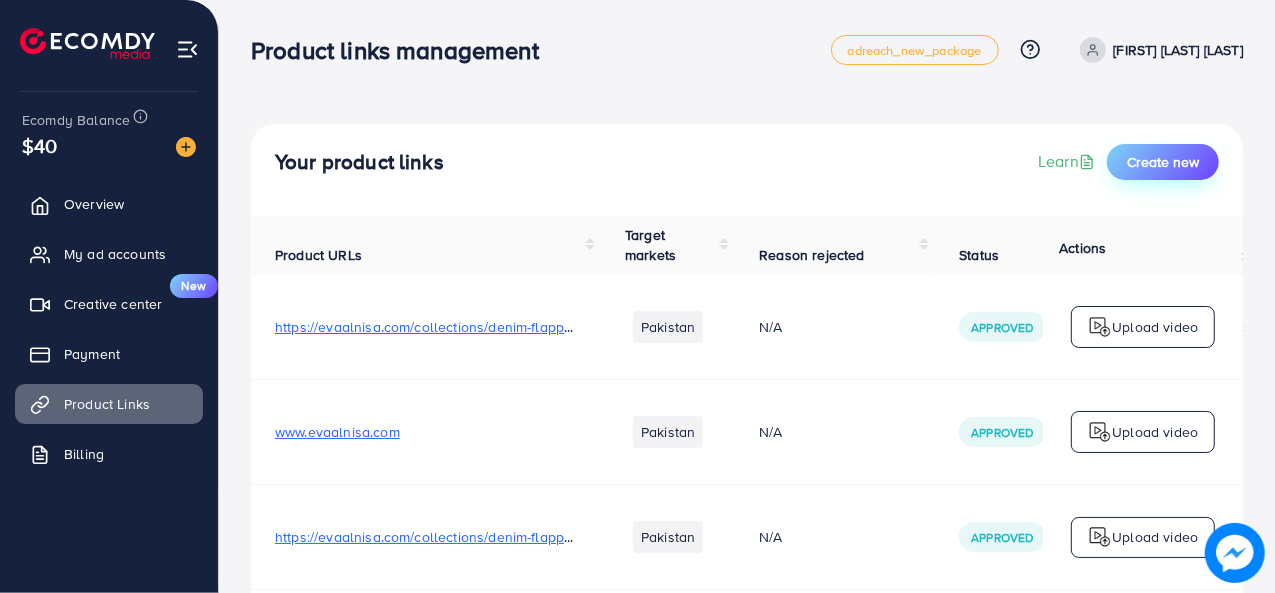 click on "Create new" at bounding box center (1163, 162) 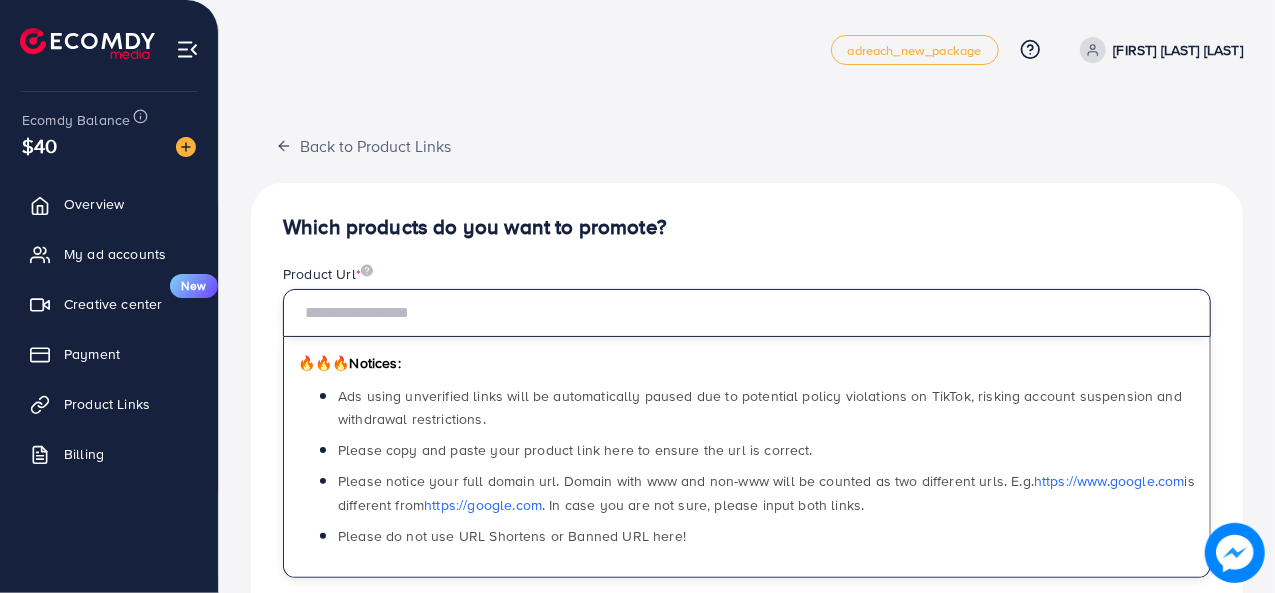 click at bounding box center [747, 313] 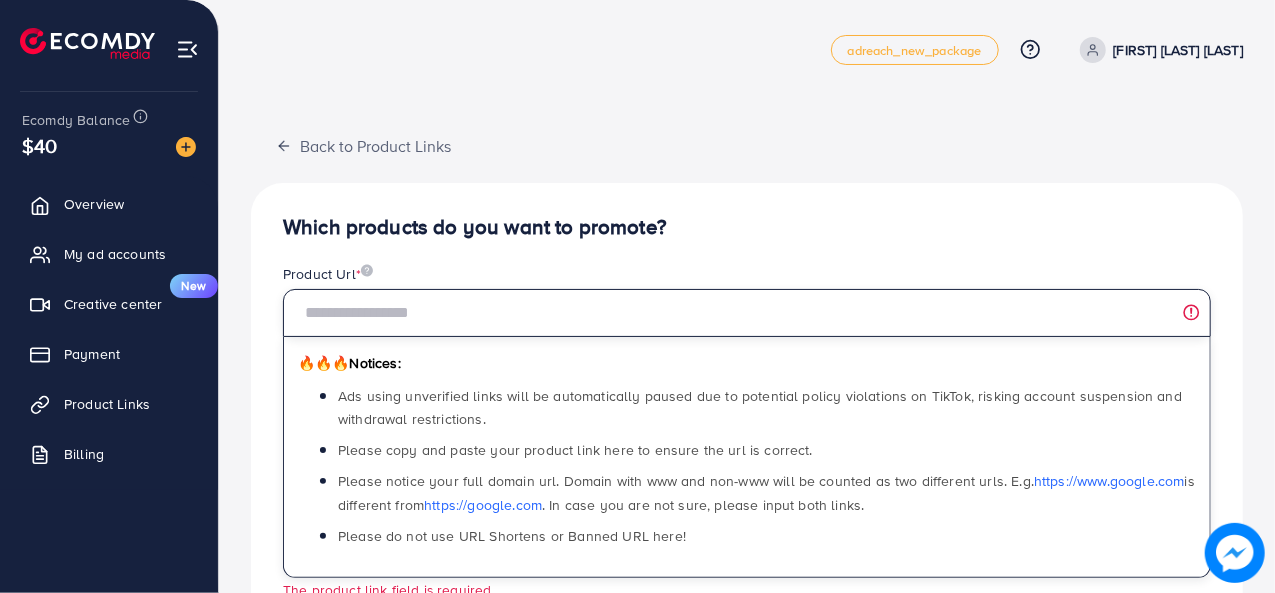 click at bounding box center (747, 313) 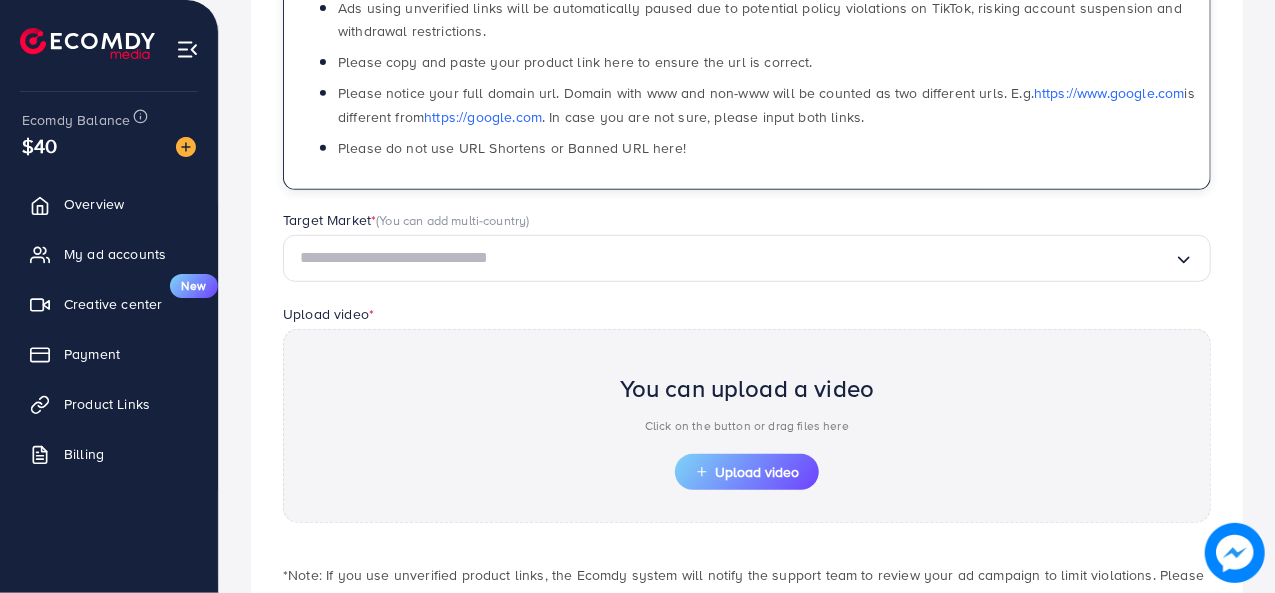scroll, scrollTop: 422, scrollLeft: 0, axis: vertical 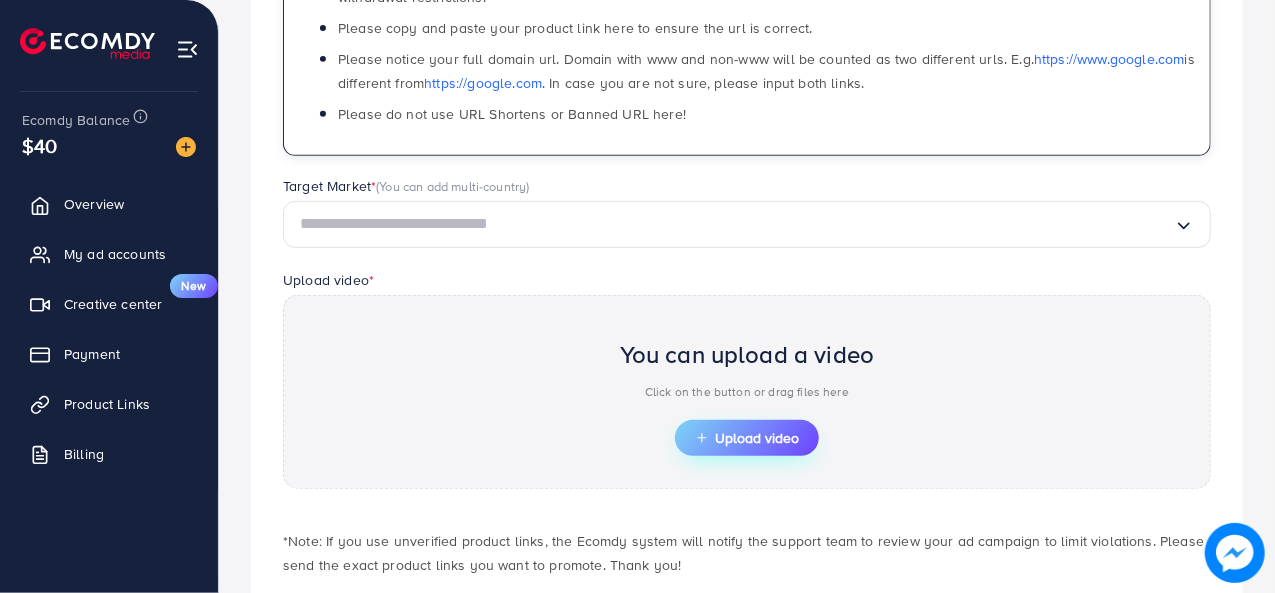 type on "**********" 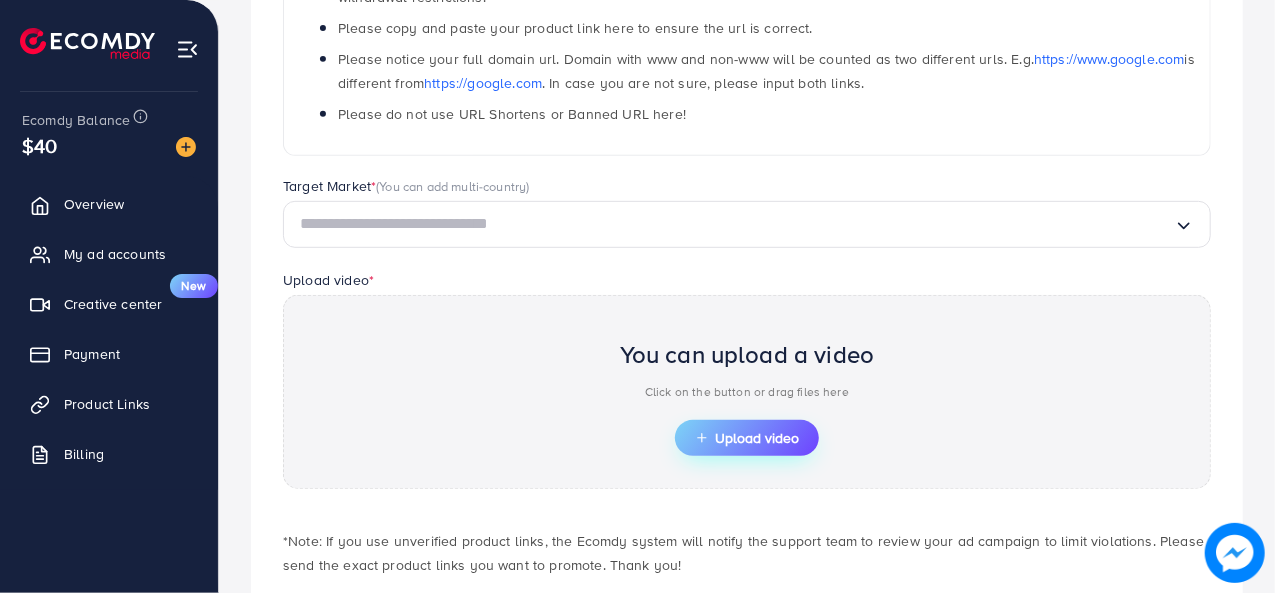 click on "Upload video" at bounding box center [747, 438] 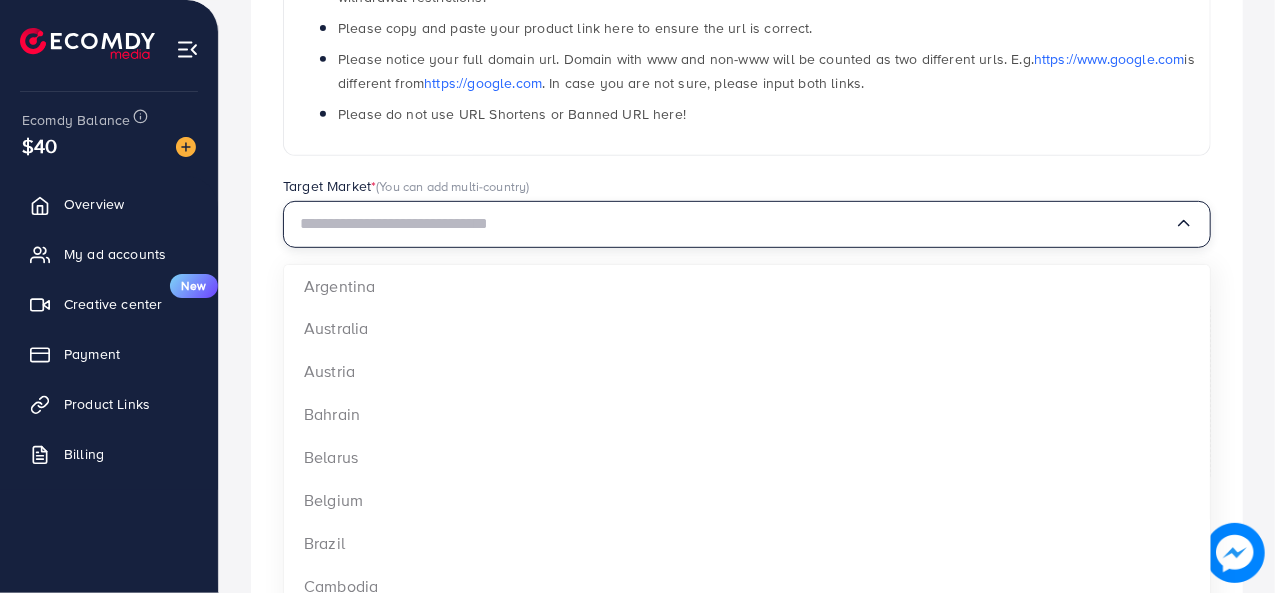 click at bounding box center [737, 224] 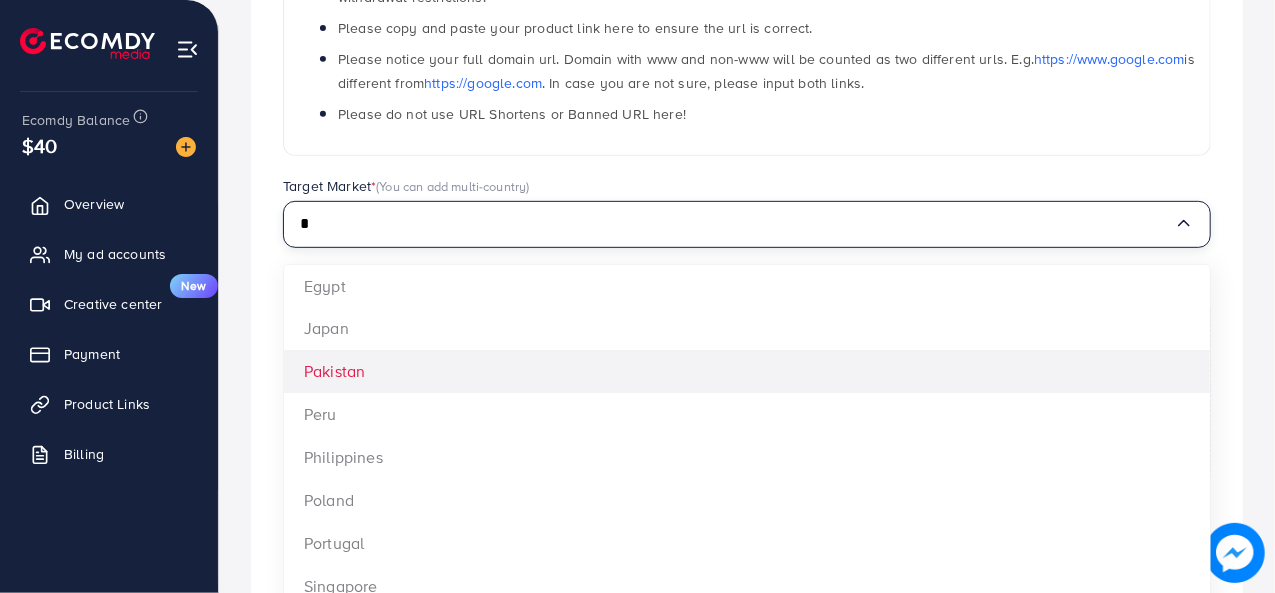 type on "*" 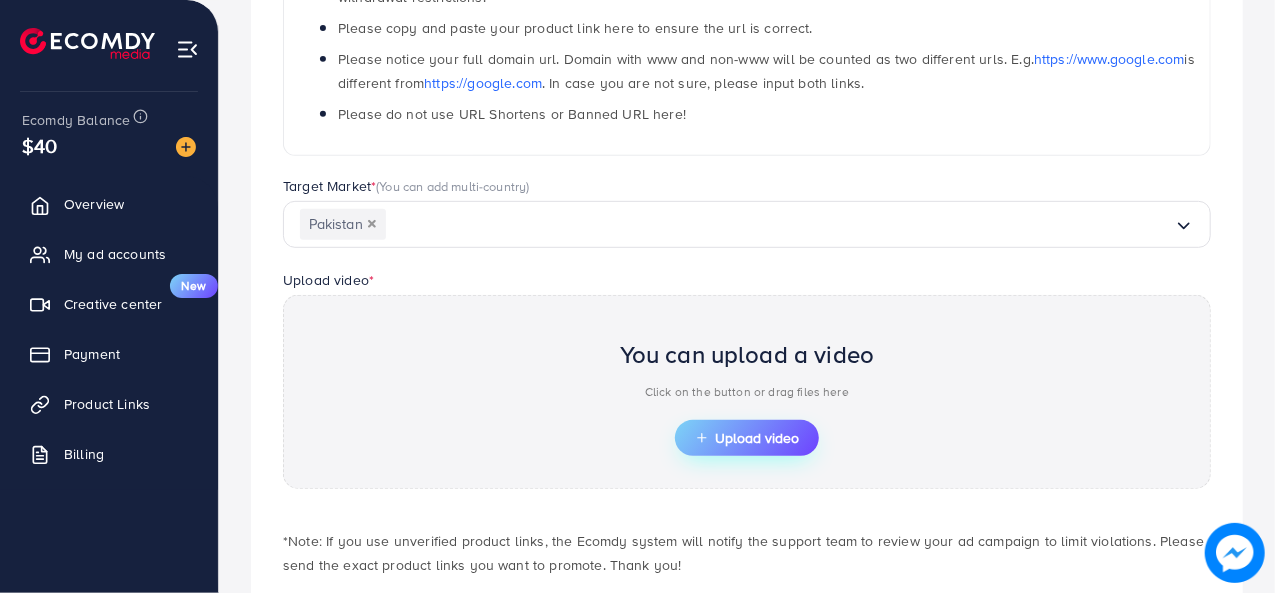 click on "Upload video" at bounding box center [747, 438] 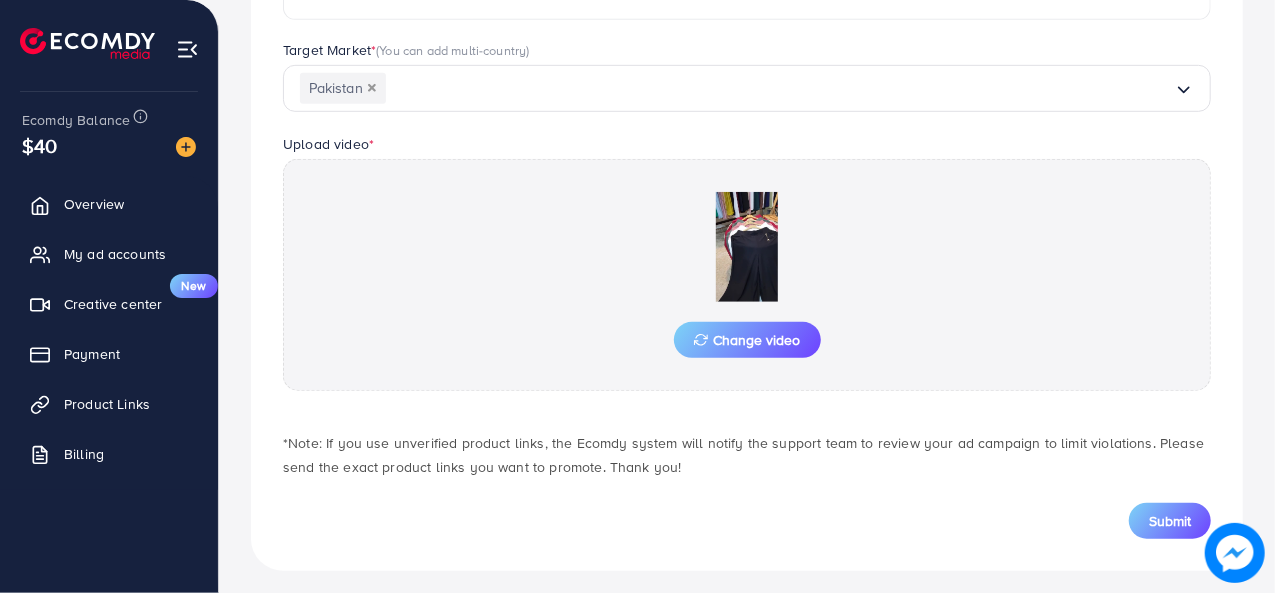 scroll, scrollTop: 564, scrollLeft: 0, axis: vertical 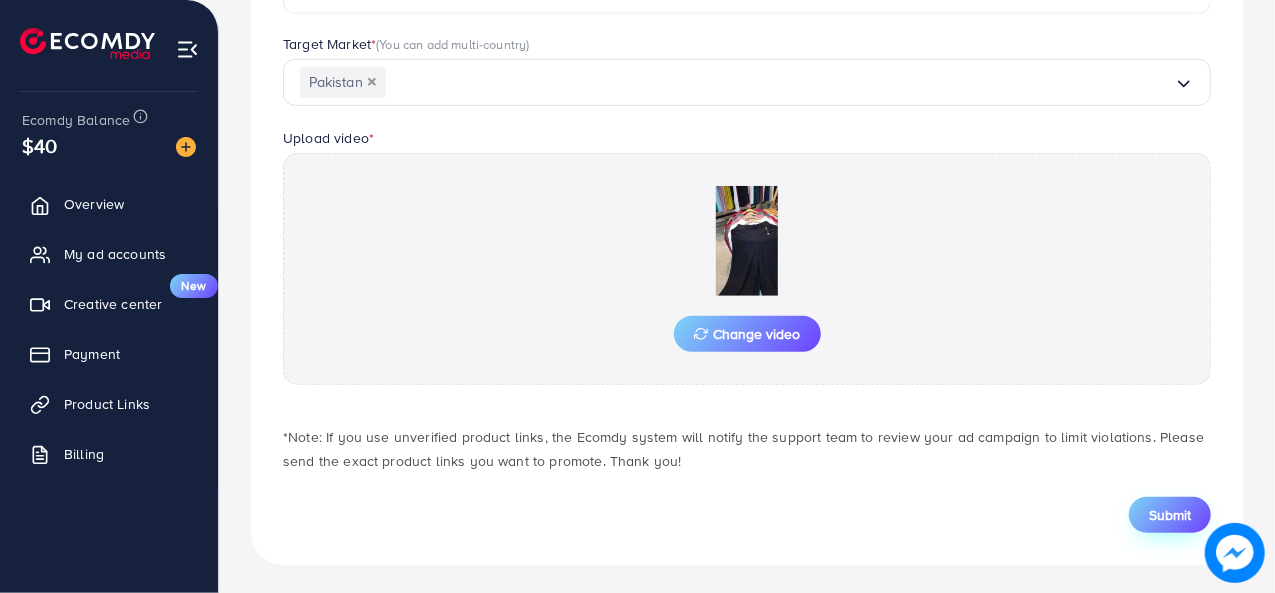 click on "Submit" at bounding box center [1170, 515] 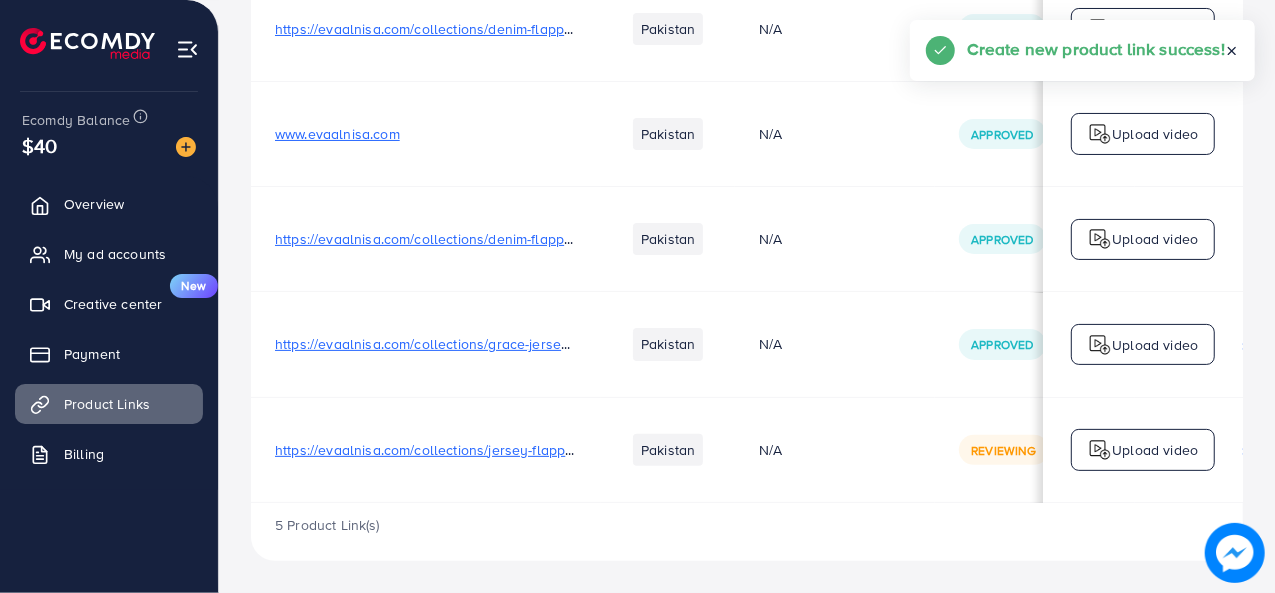 scroll, scrollTop: 0, scrollLeft: 0, axis: both 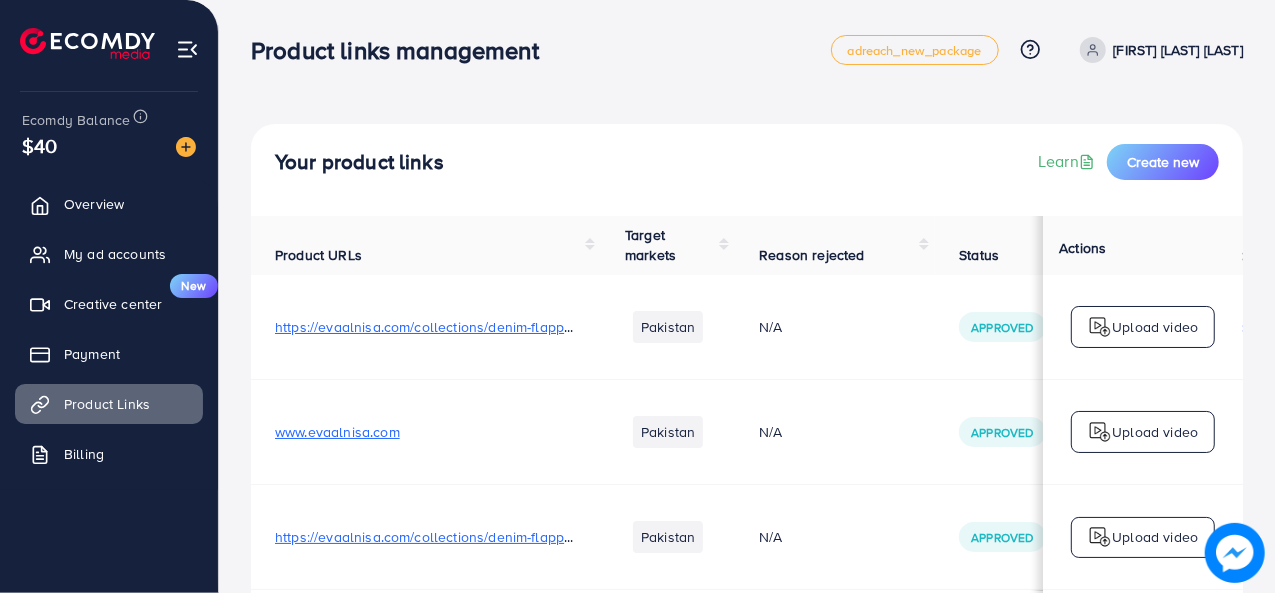 click on "Your product links   Learn   Create new" at bounding box center [747, 170] 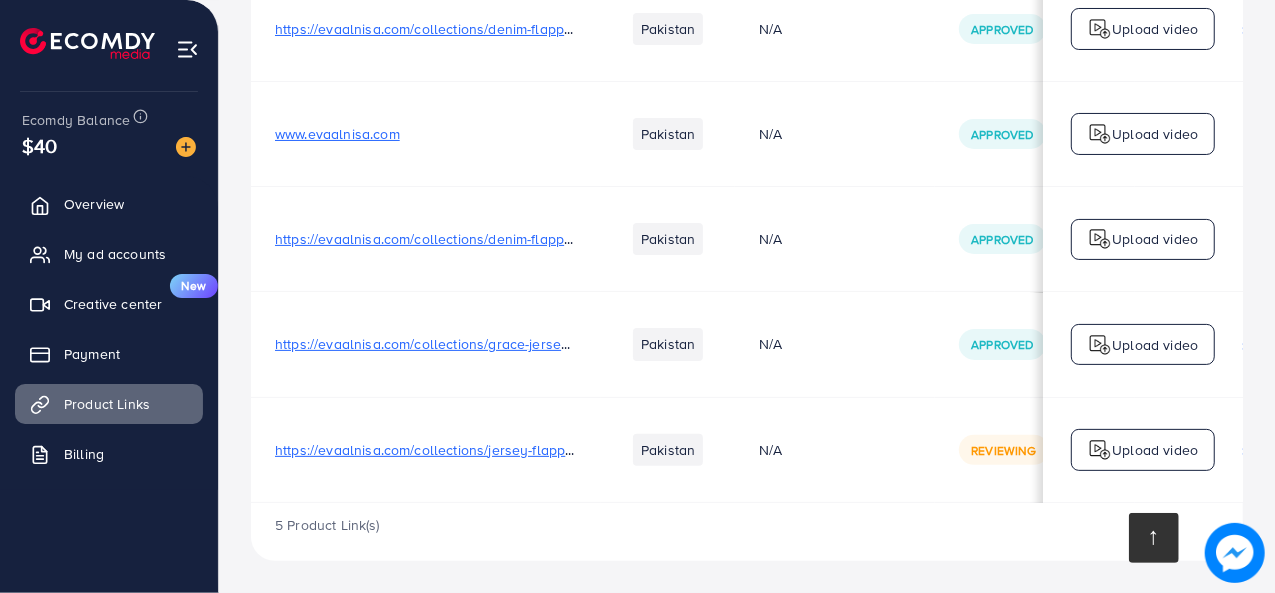 click at bounding box center [1154, 538] 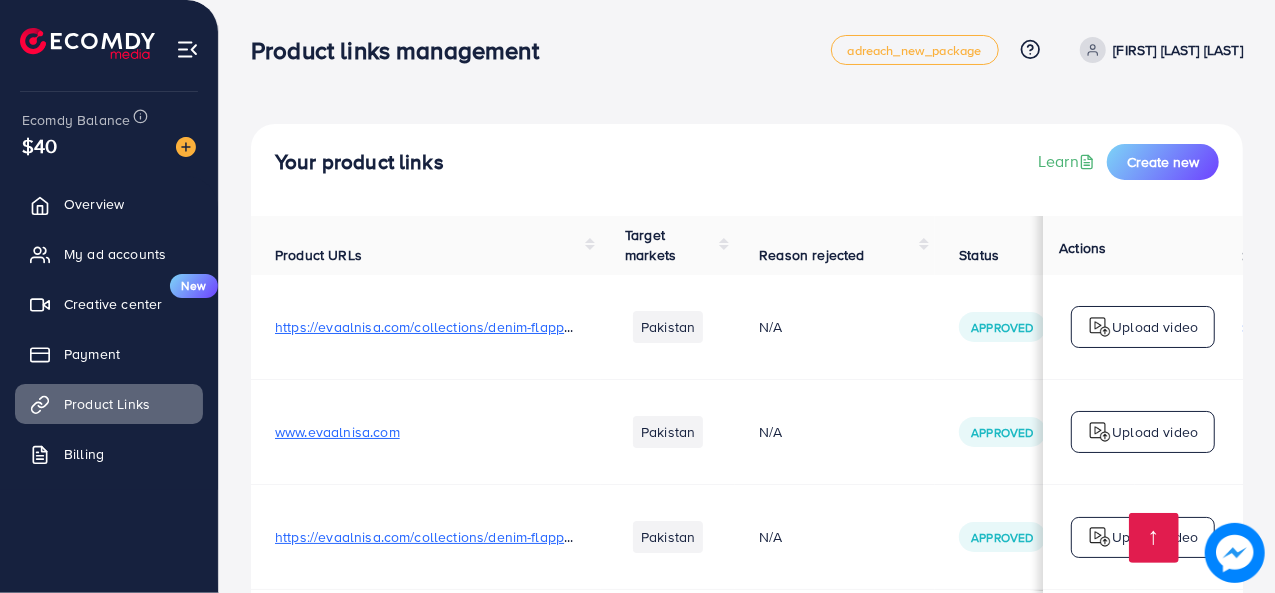 scroll, scrollTop: 300, scrollLeft: 0, axis: vertical 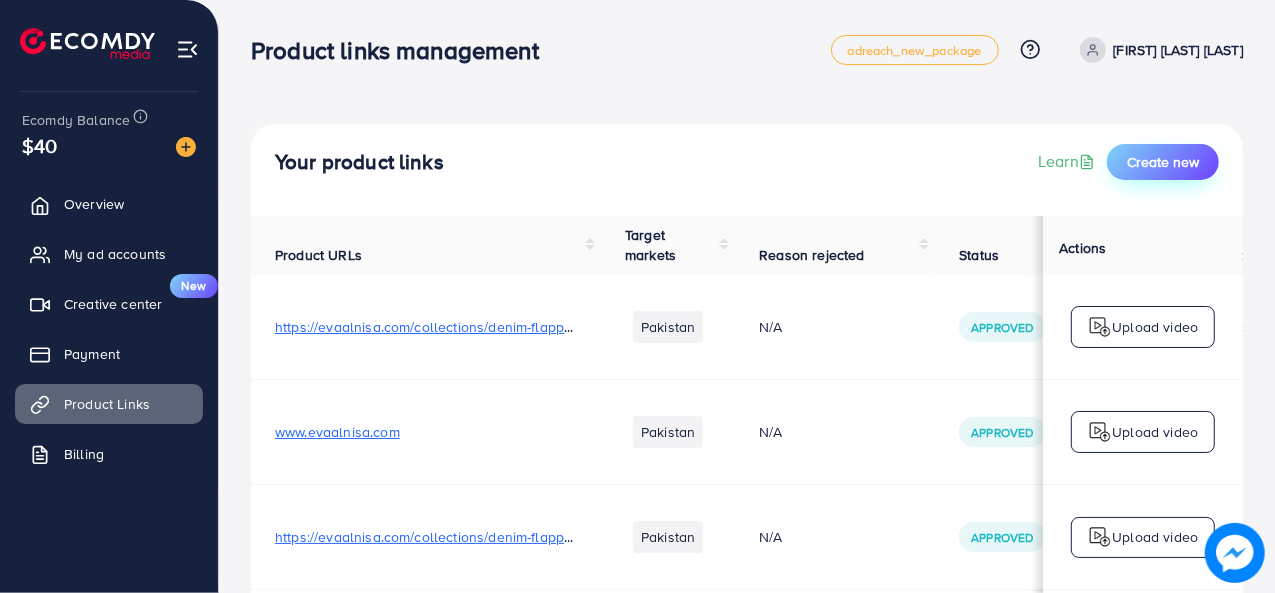 click on "Create new" at bounding box center [1163, 162] 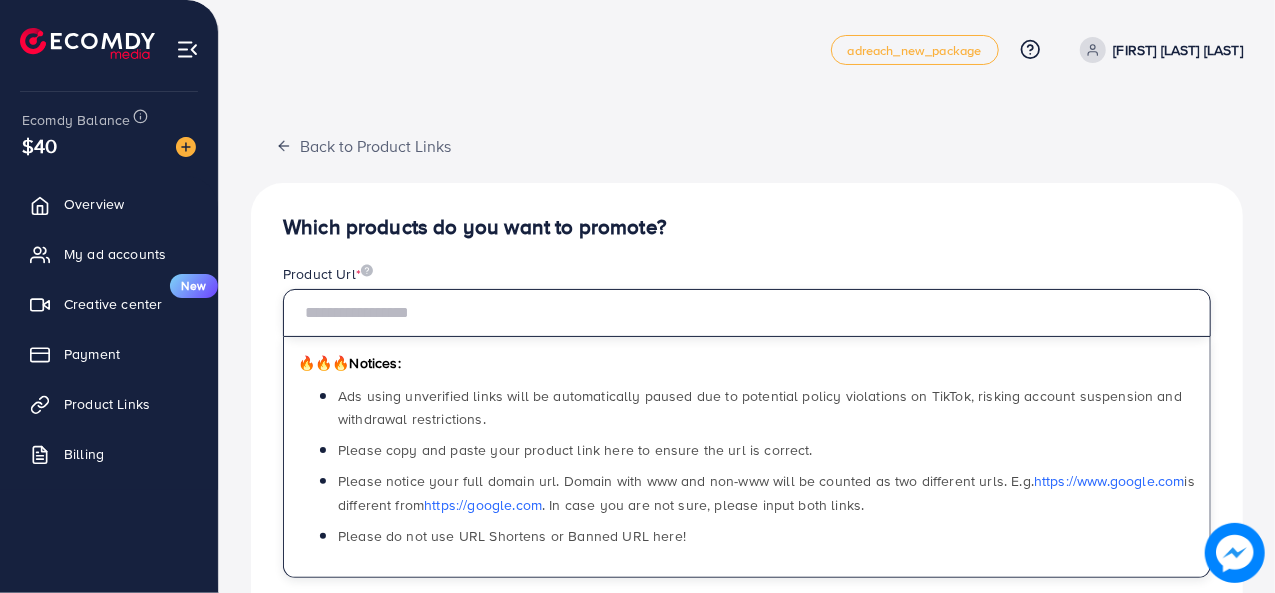 click at bounding box center (747, 313) 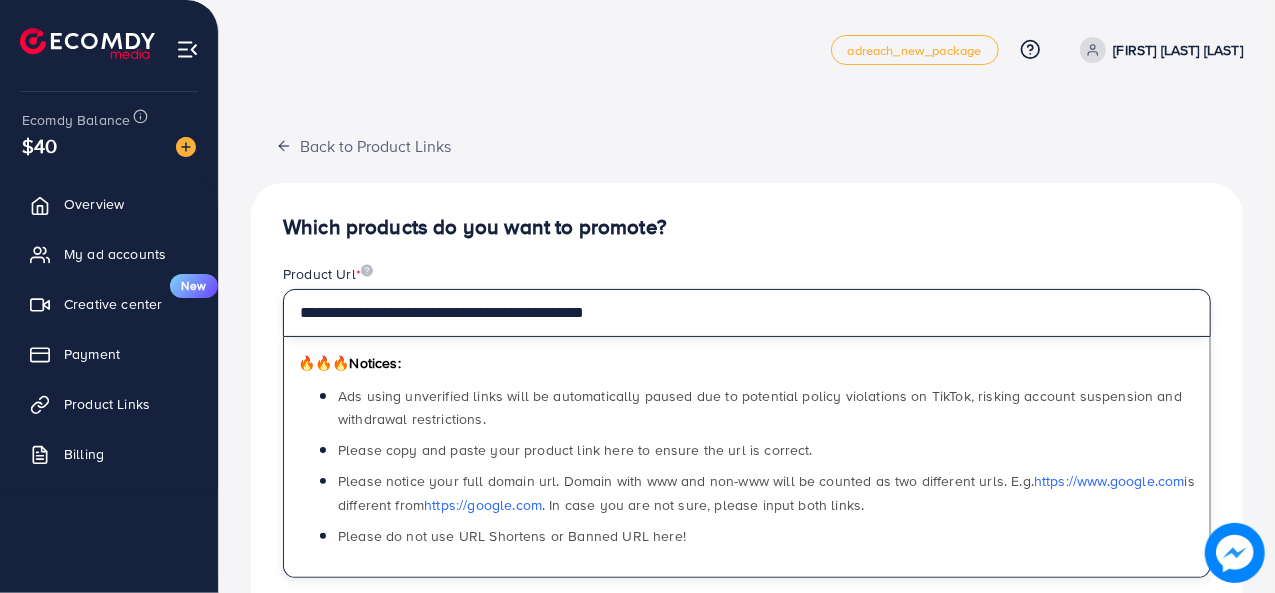 scroll, scrollTop: 348, scrollLeft: 0, axis: vertical 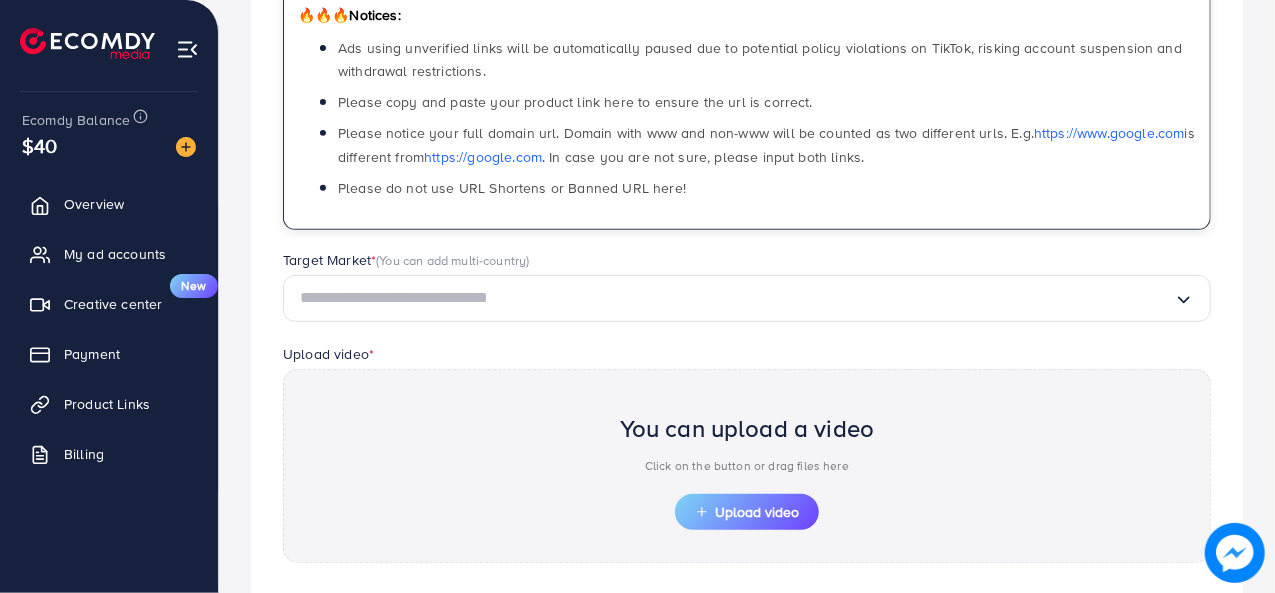 type on "**********" 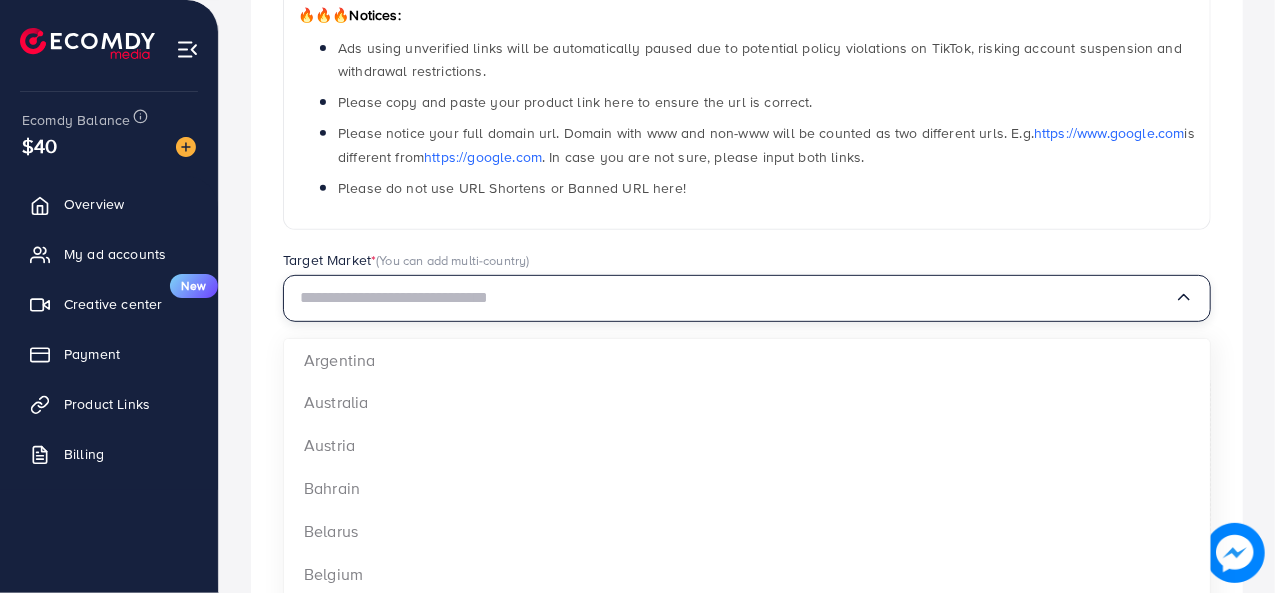 click at bounding box center (737, 298) 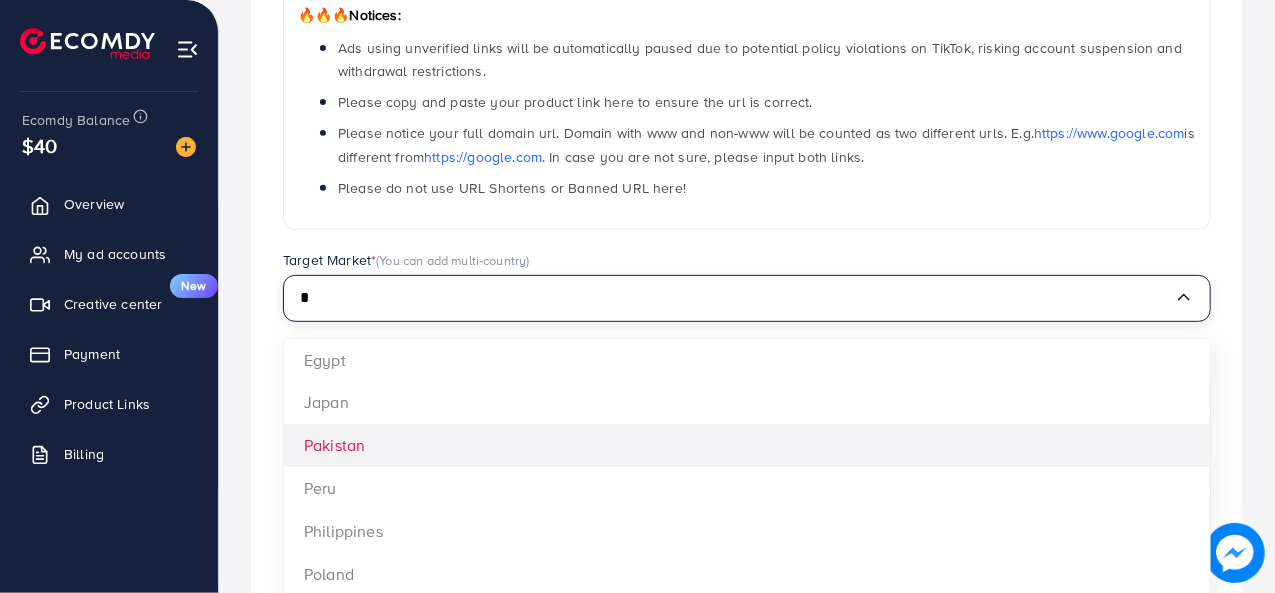 type on "*" 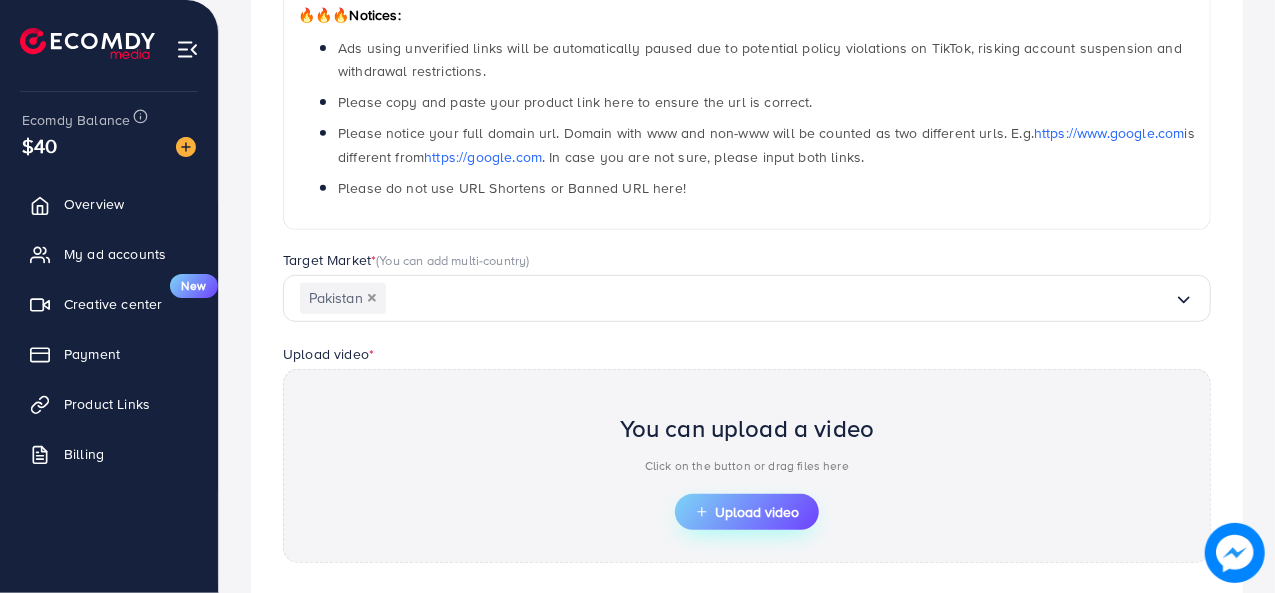 click on "Upload video" at bounding box center (747, 512) 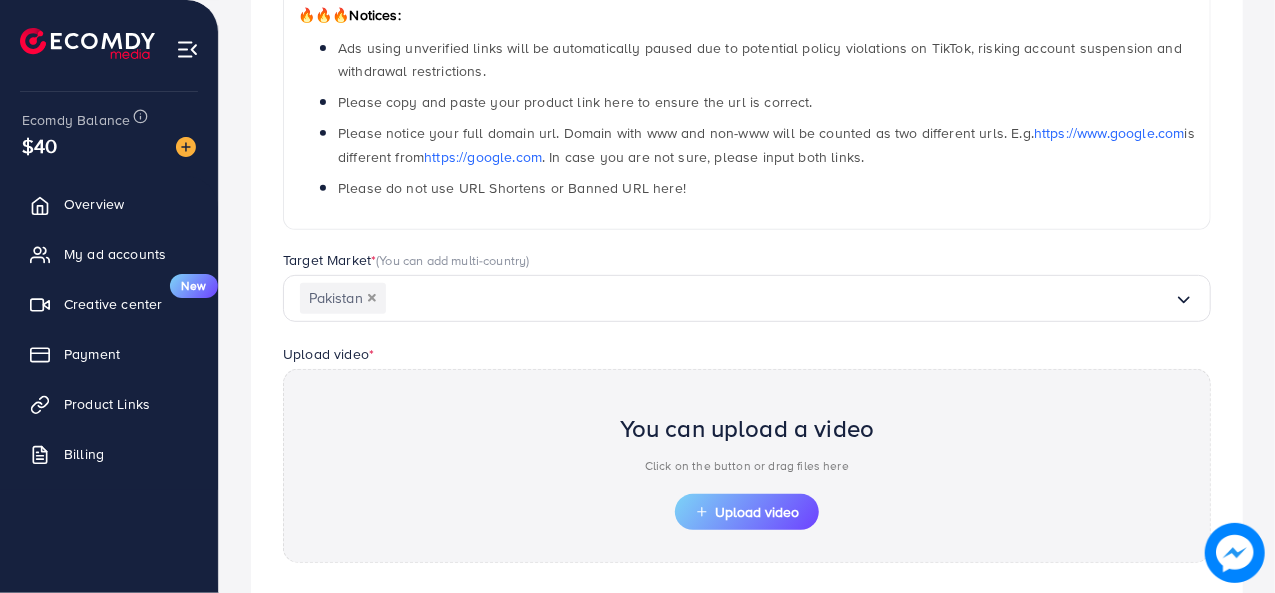 click on "You can upload a video   Click on the button or drag files here" at bounding box center [747, 448] 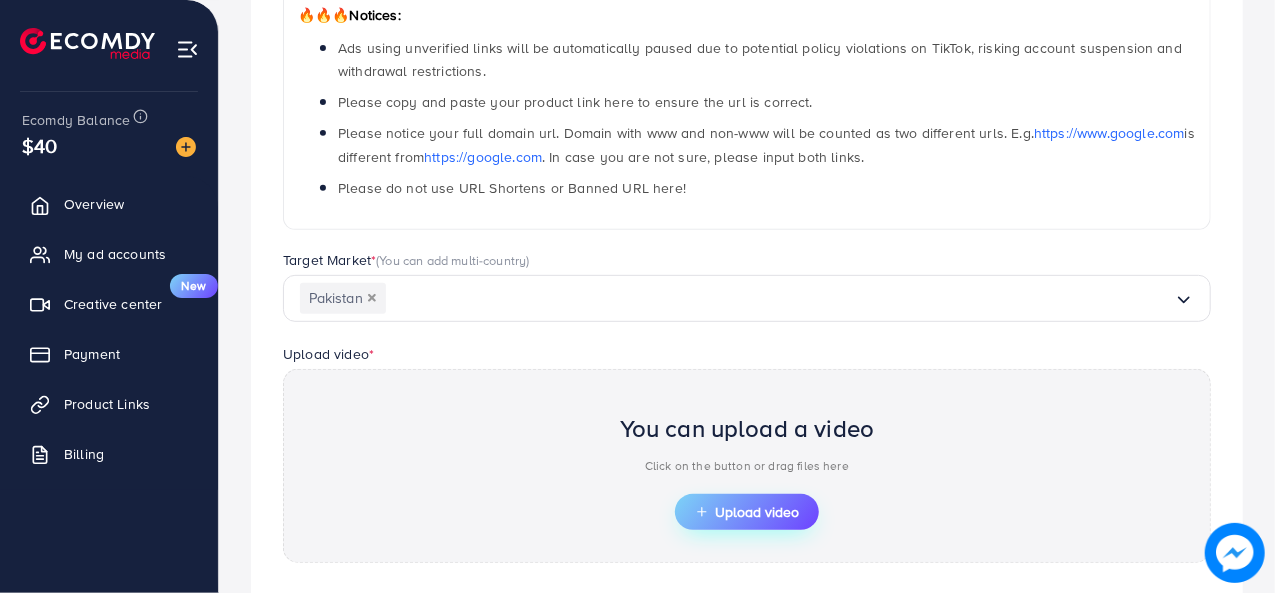 click on "Upload video" at bounding box center [747, 512] 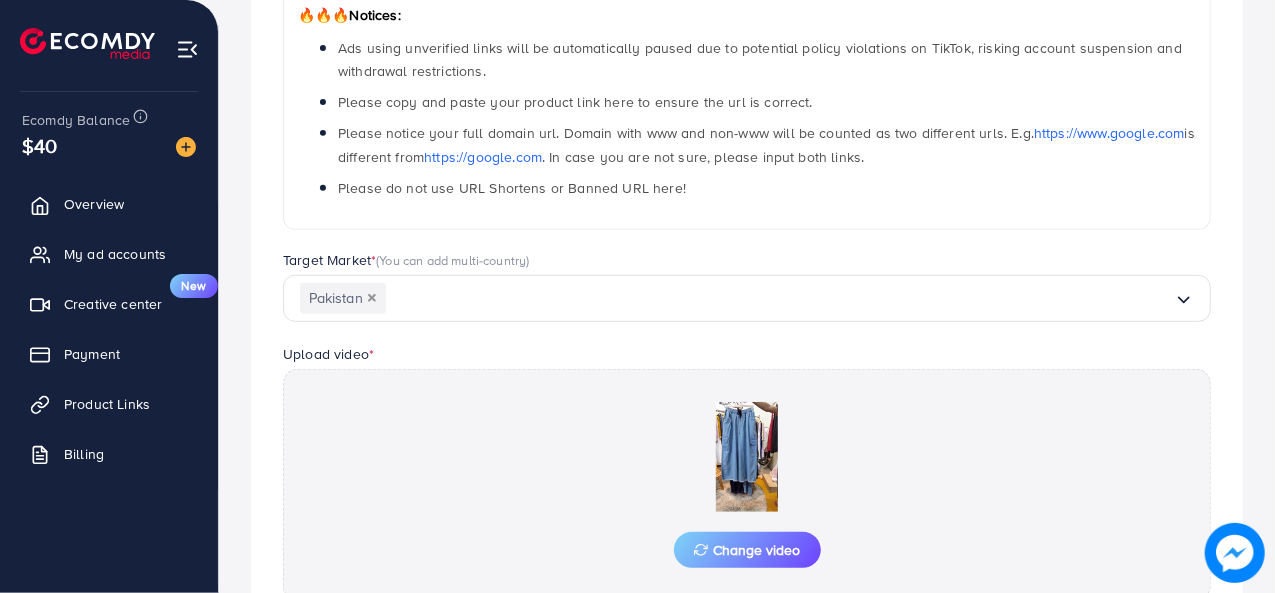 scroll, scrollTop: 564, scrollLeft: 0, axis: vertical 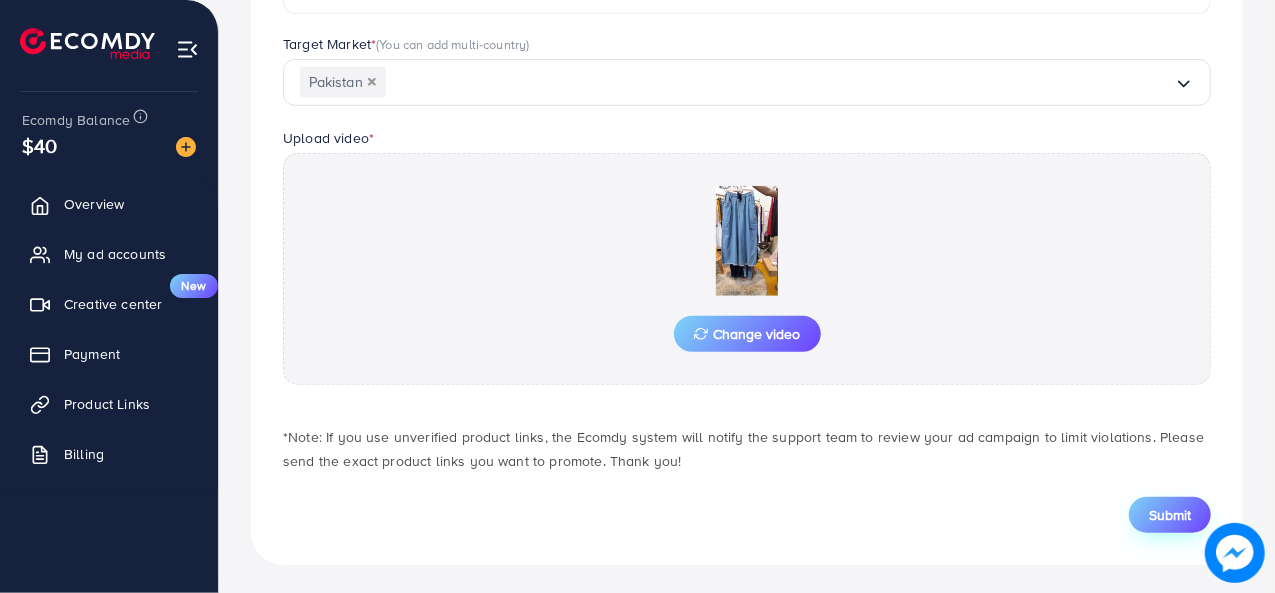 click on "Submit" at bounding box center [1170, 515] 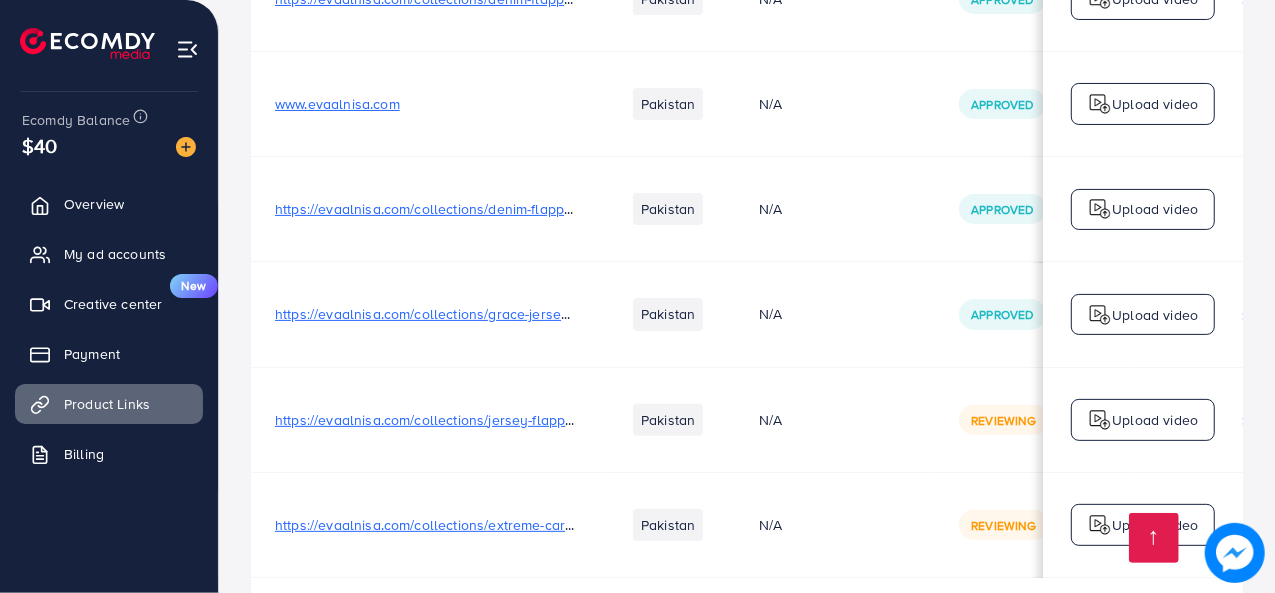 scroll, scrollTop: 0, scrollLeft: 0, axis: both 